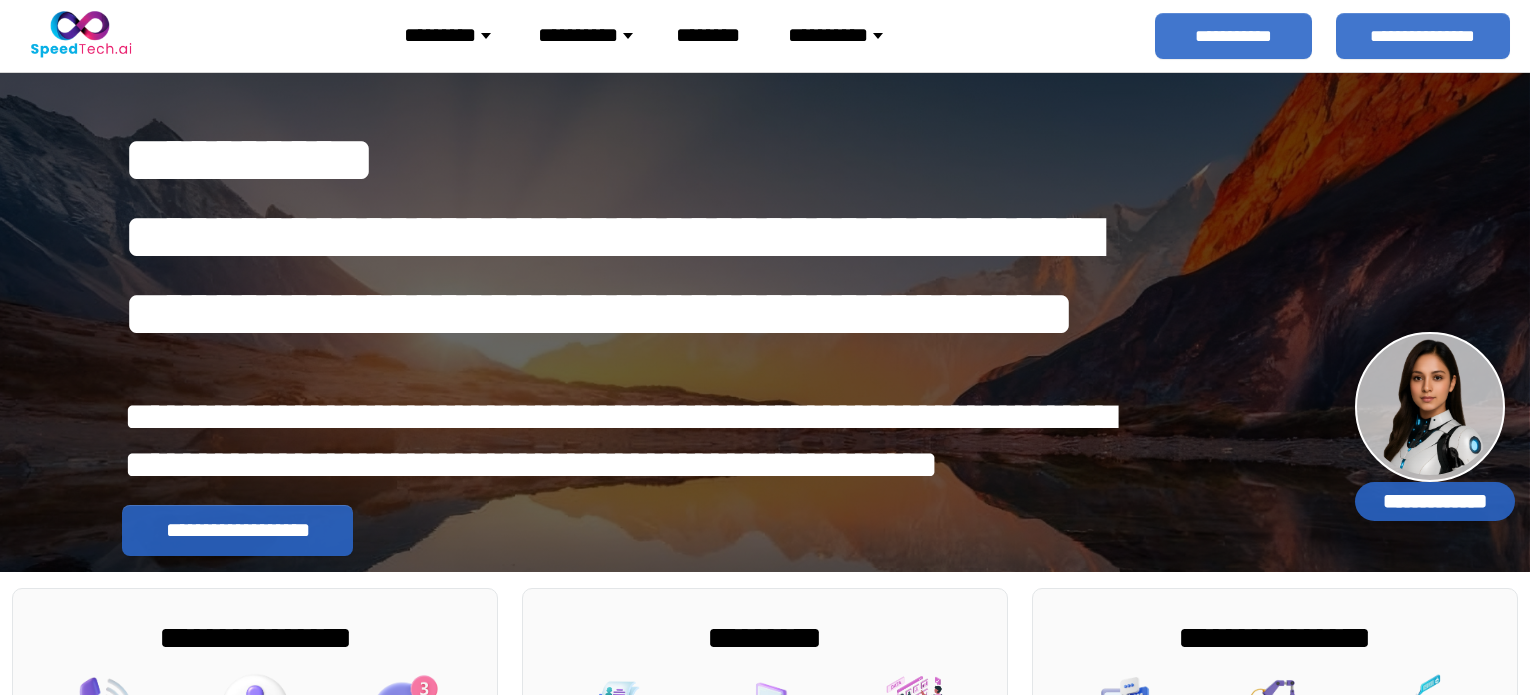 scroll, scrollTop: 0, scrollLeft: 0, axis: both 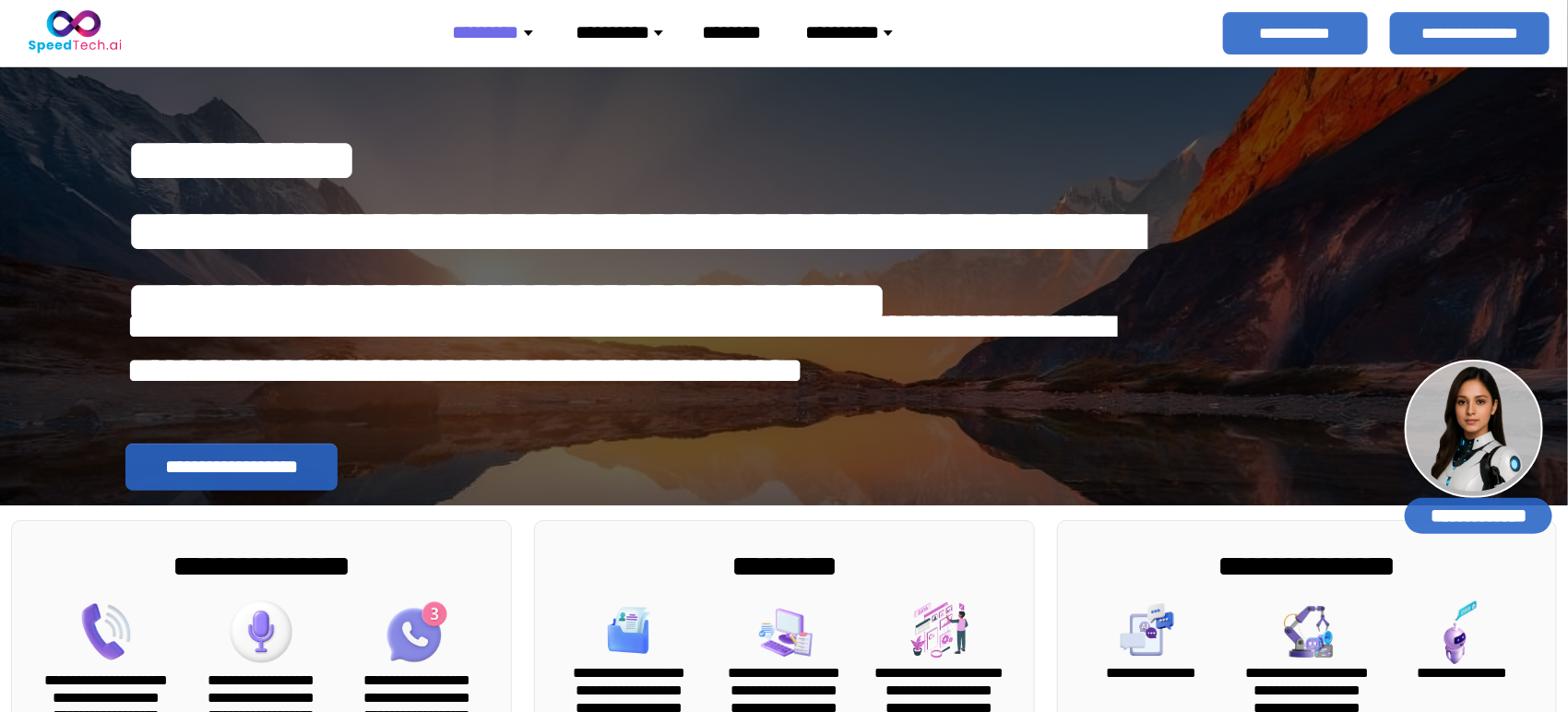 click on "********" at bounding box center [500, 32] 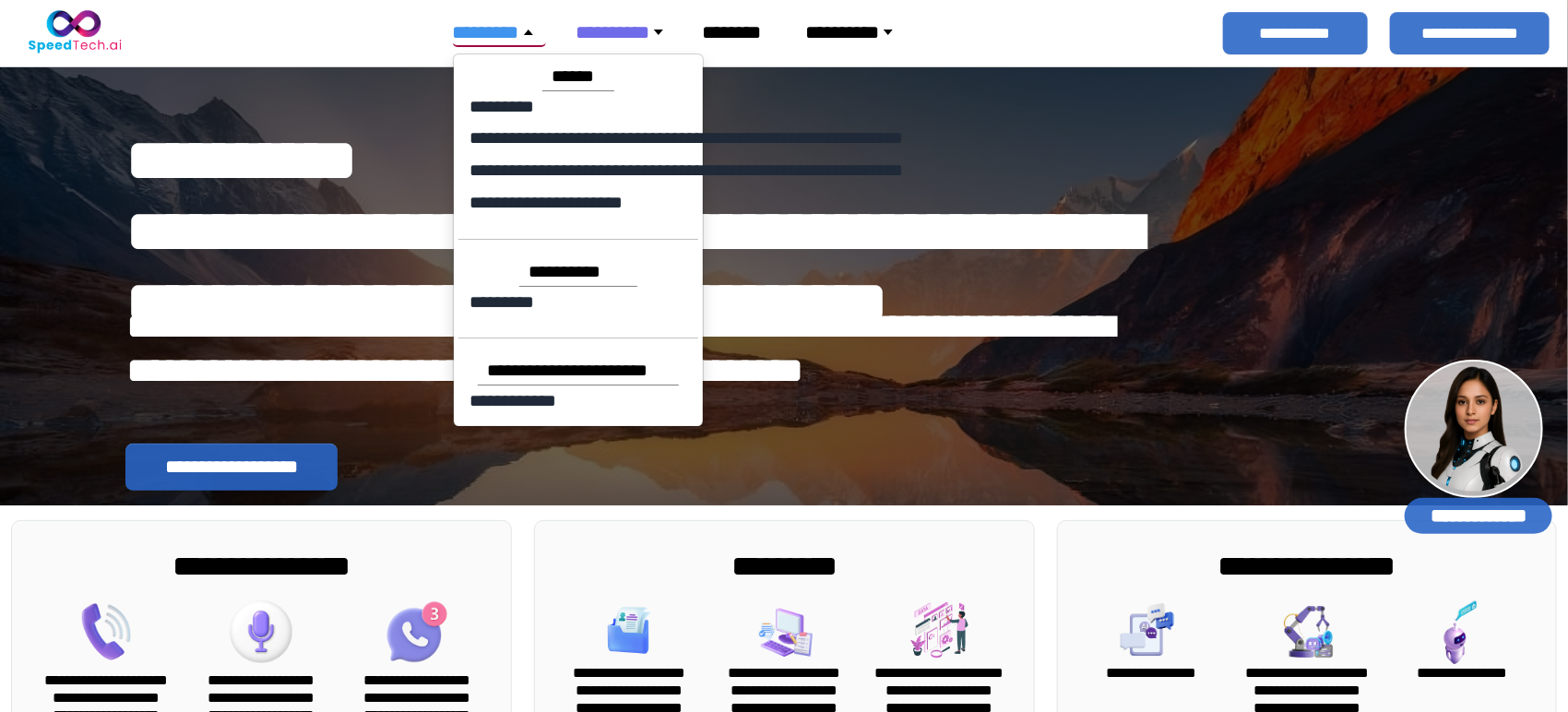 click on "*********" at bounding box center (500, 32) 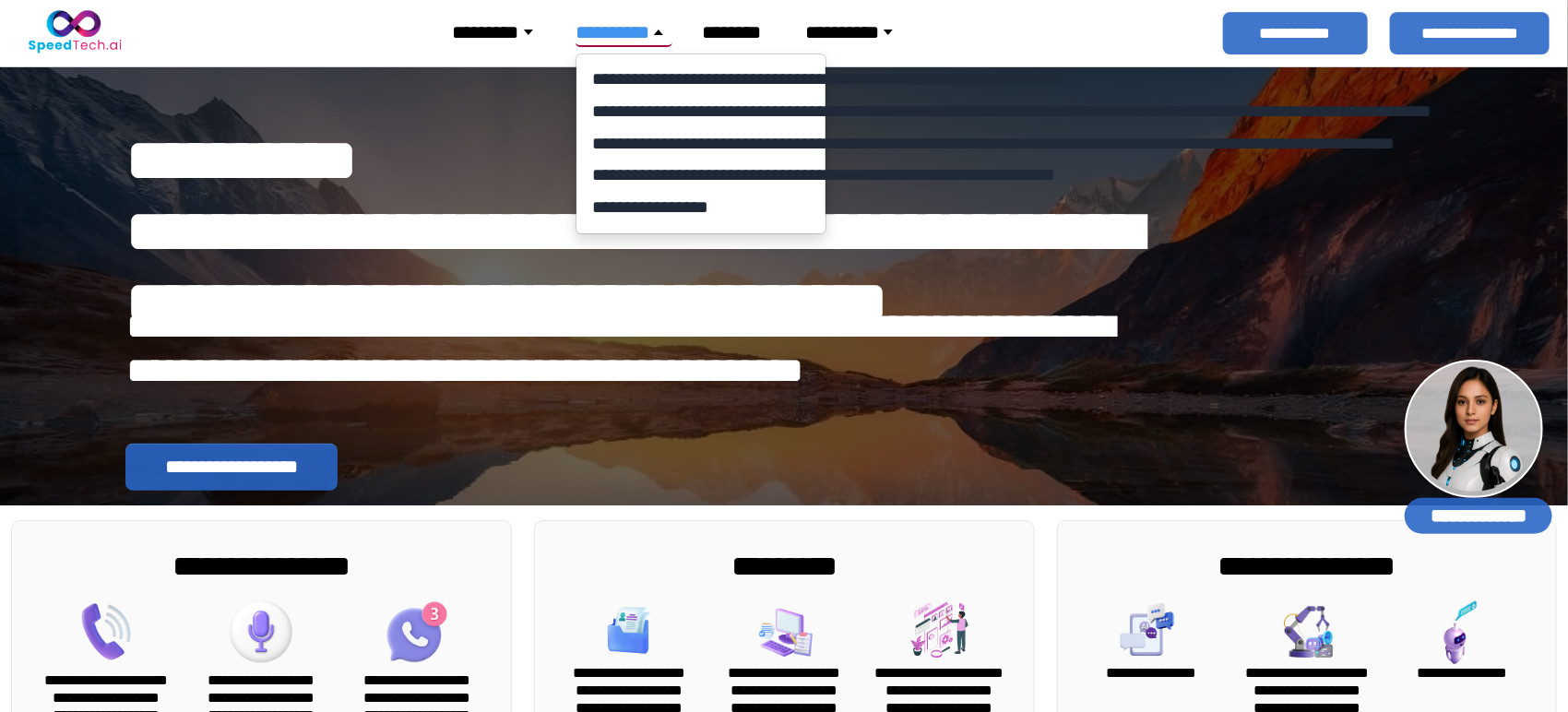 click on "**********" at bounding box center [646, 196] 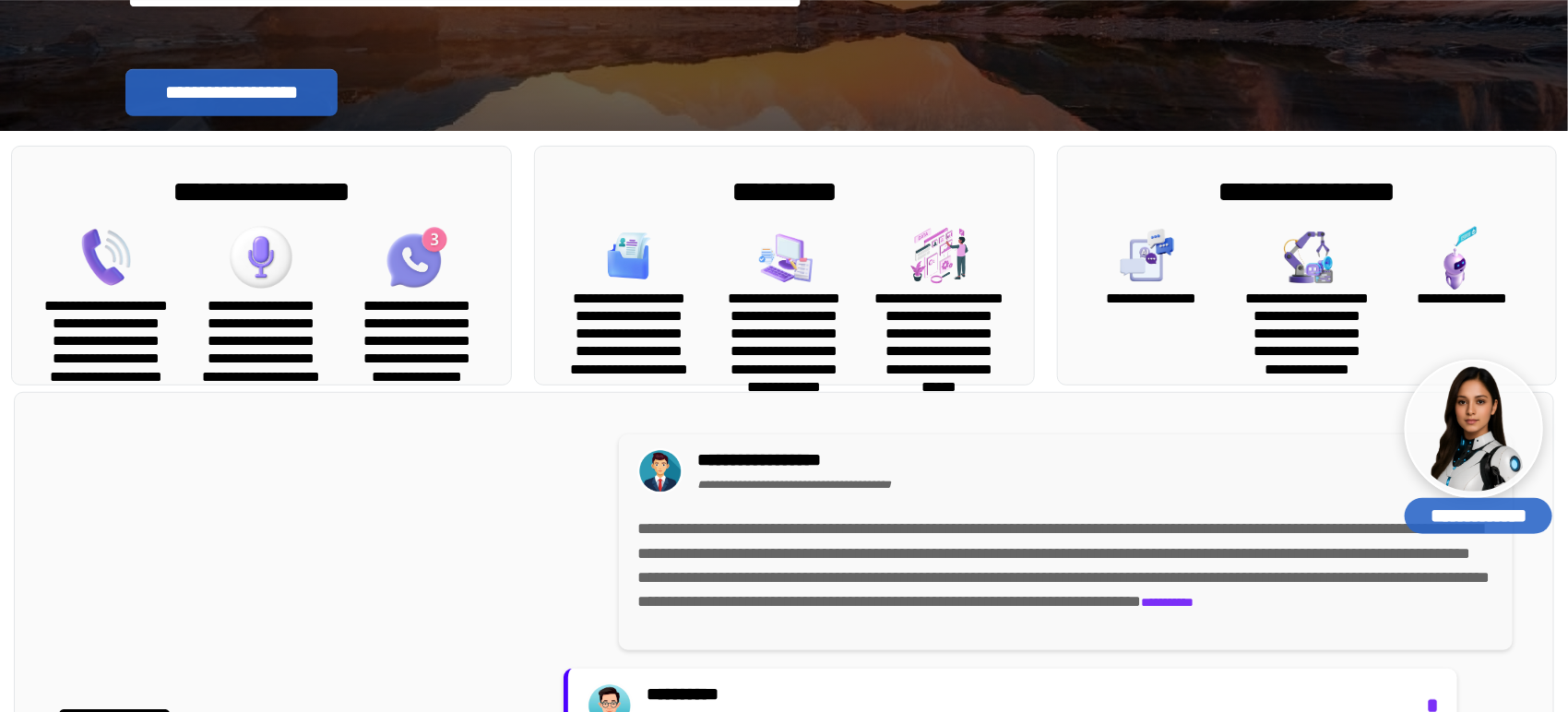 scroll, scrollTop: 409, scrollLeft: 0, axis: vertical 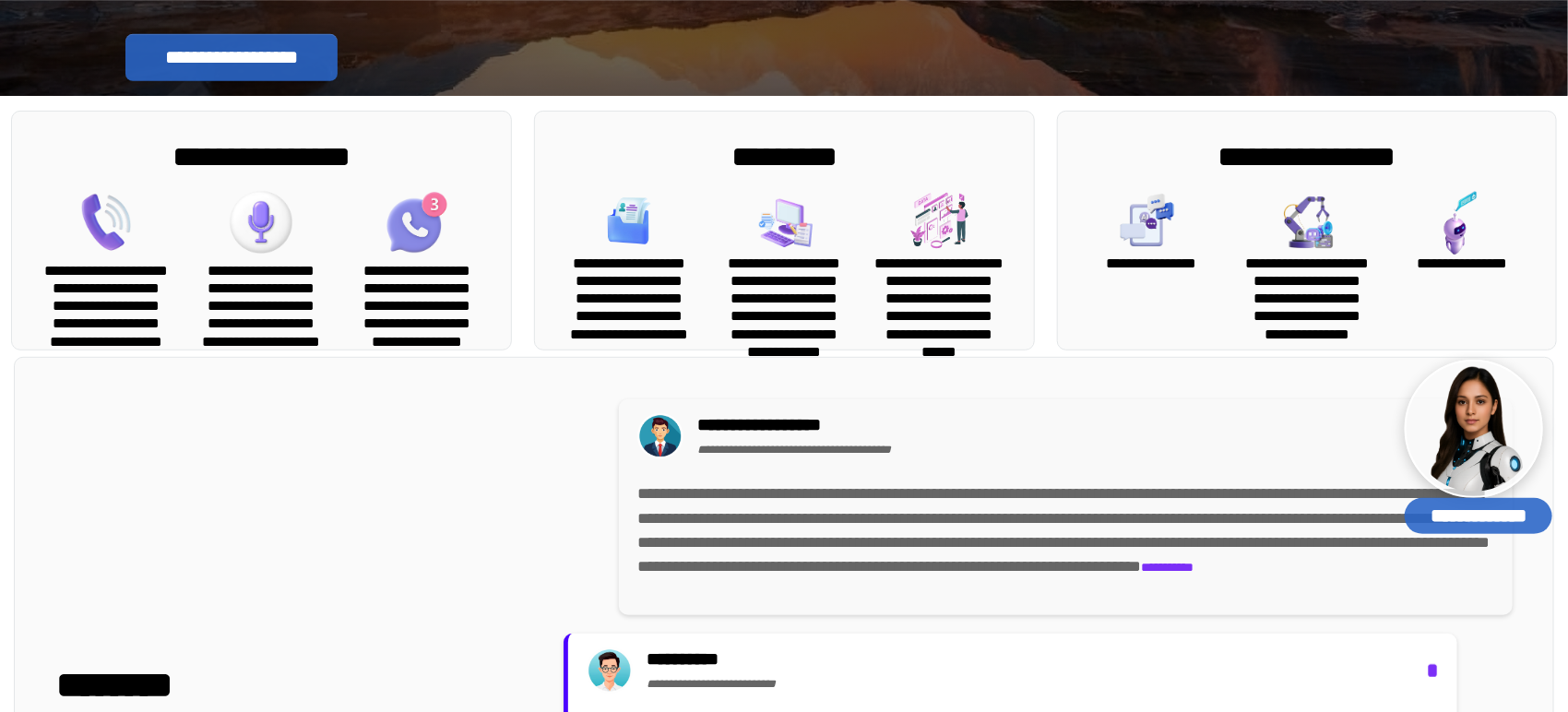 click on "*********" at bounding box center [784, 223] 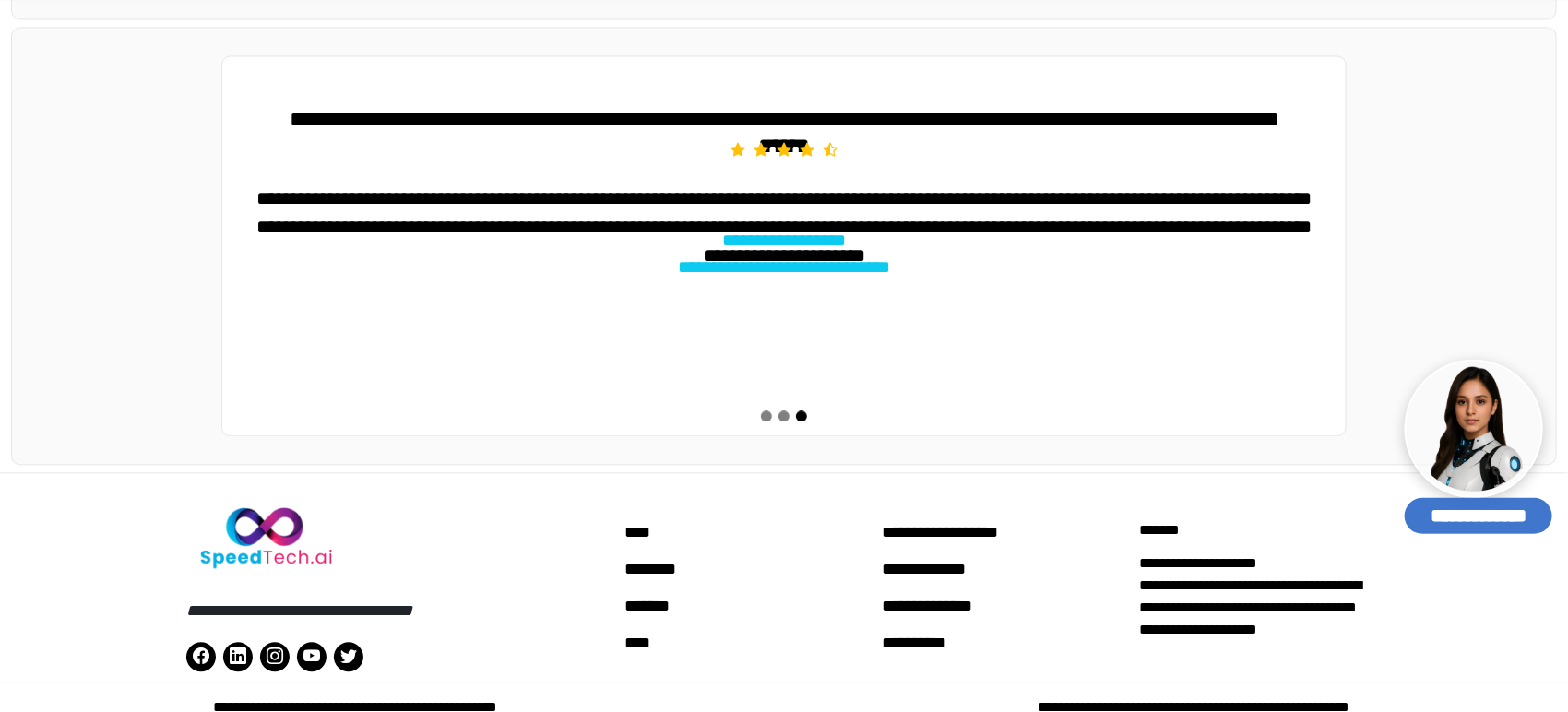 scroll, scrollTop: 1946, scrollLeft: 0, axis: vertical 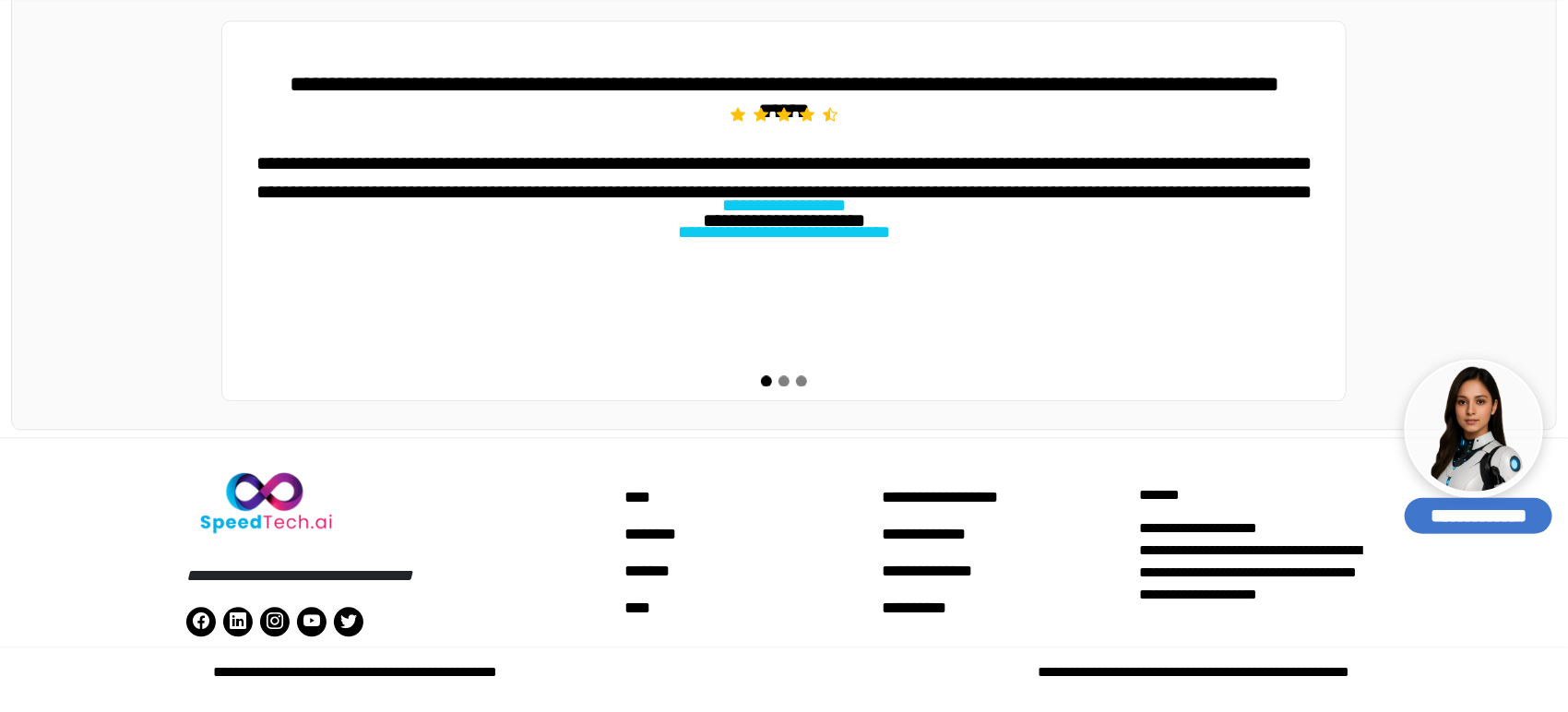 click on "**********" at bounding box center (1479, 516) 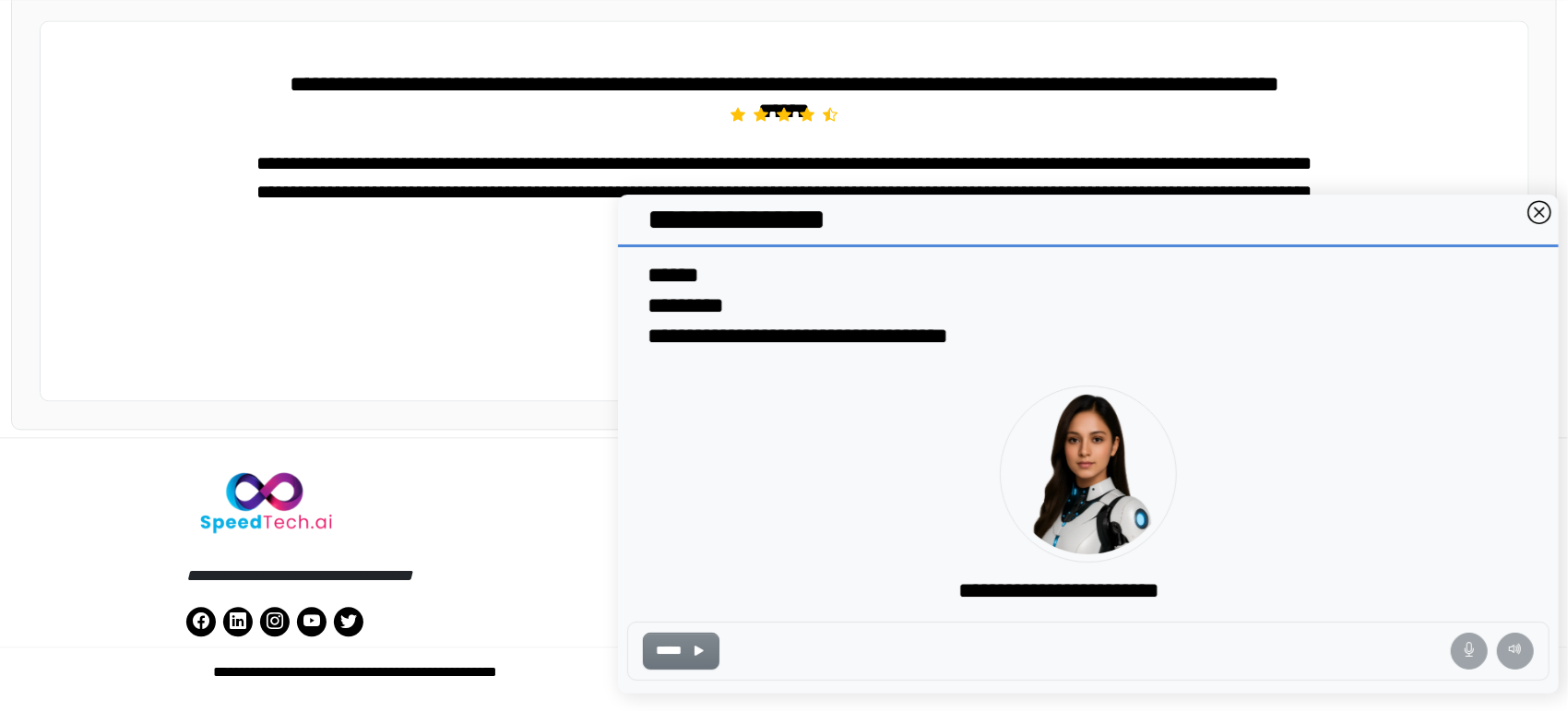 click on "*****" at bounding box center (669, 651) 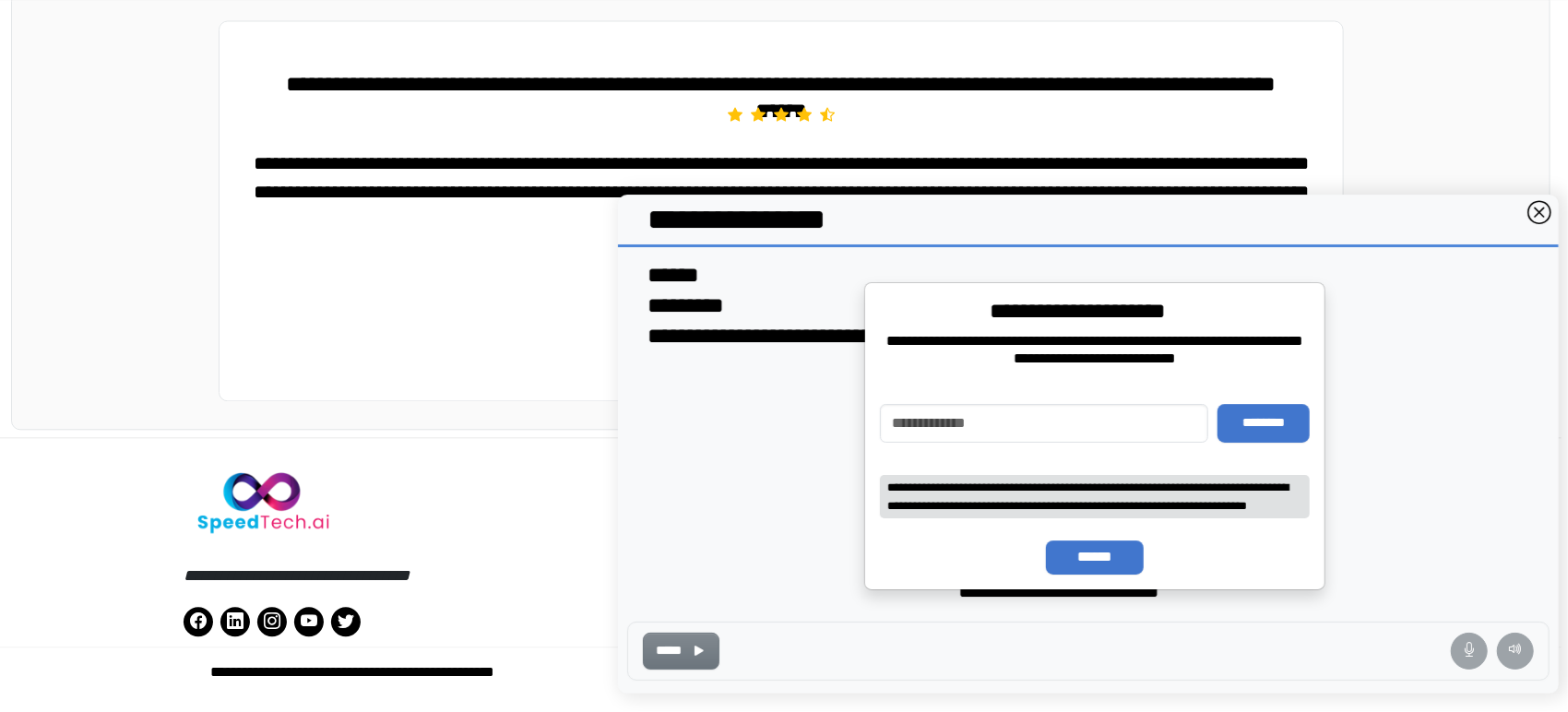 click on "**********" at bounding box center (1088, 475) 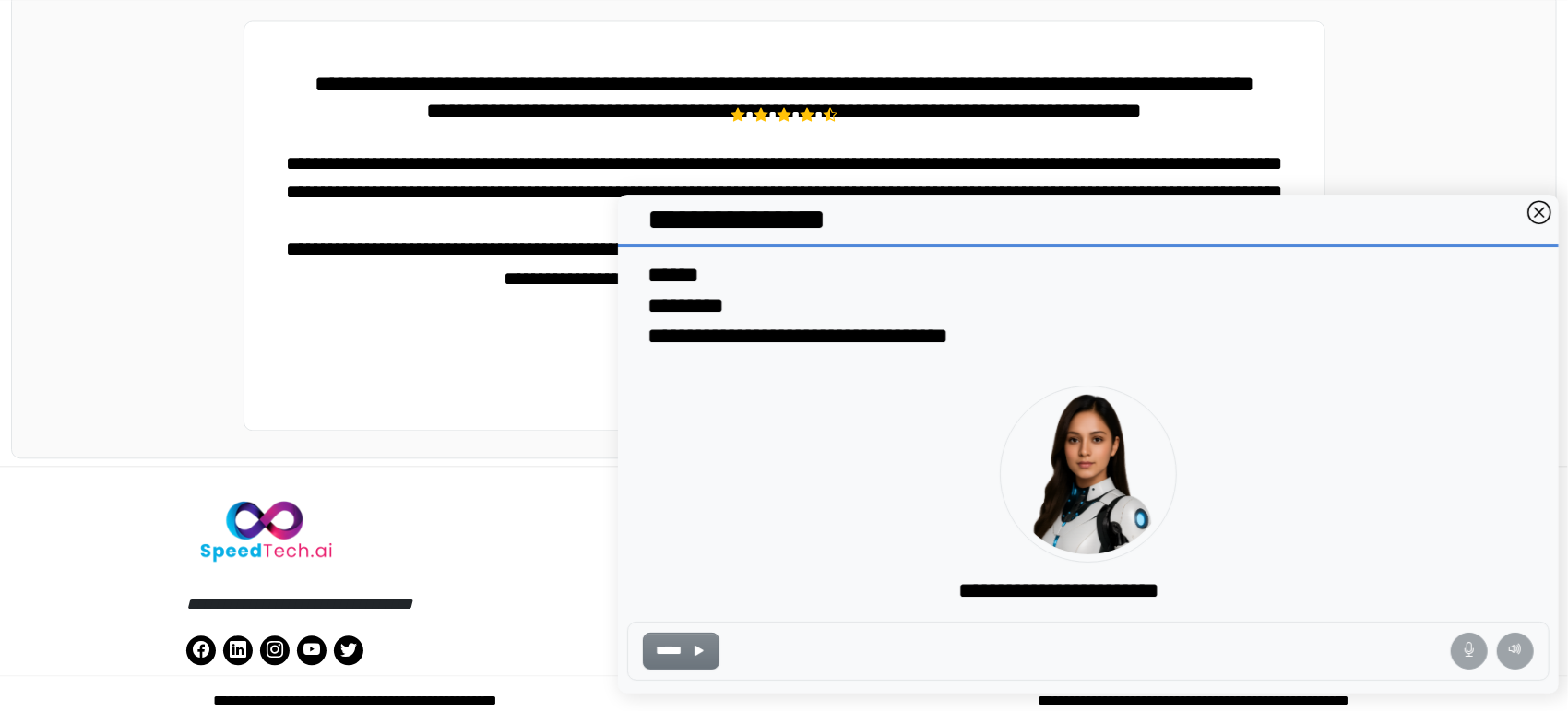 click at bounding box center [1540, 214] 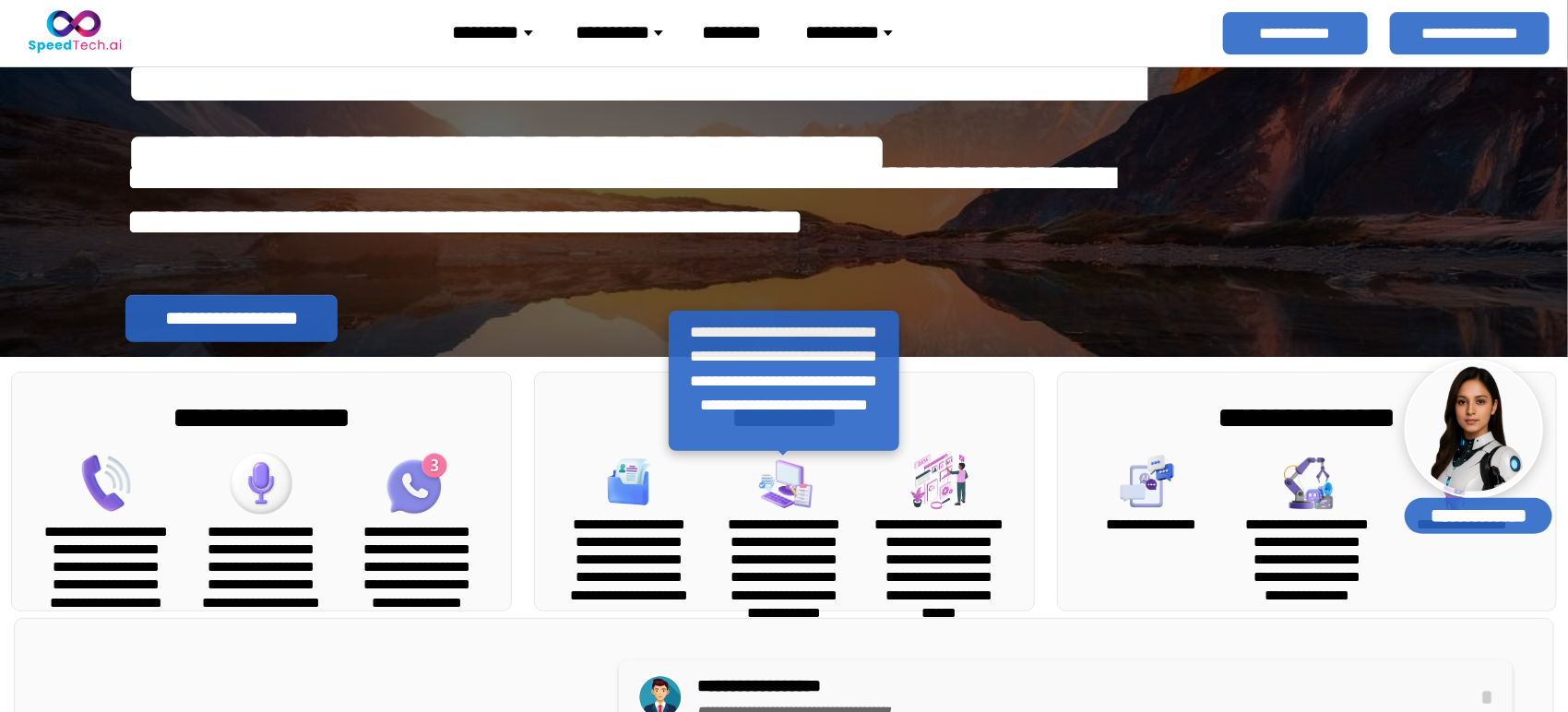 scroll, scrollTop: 0, scrollLeft: 0, axis: both 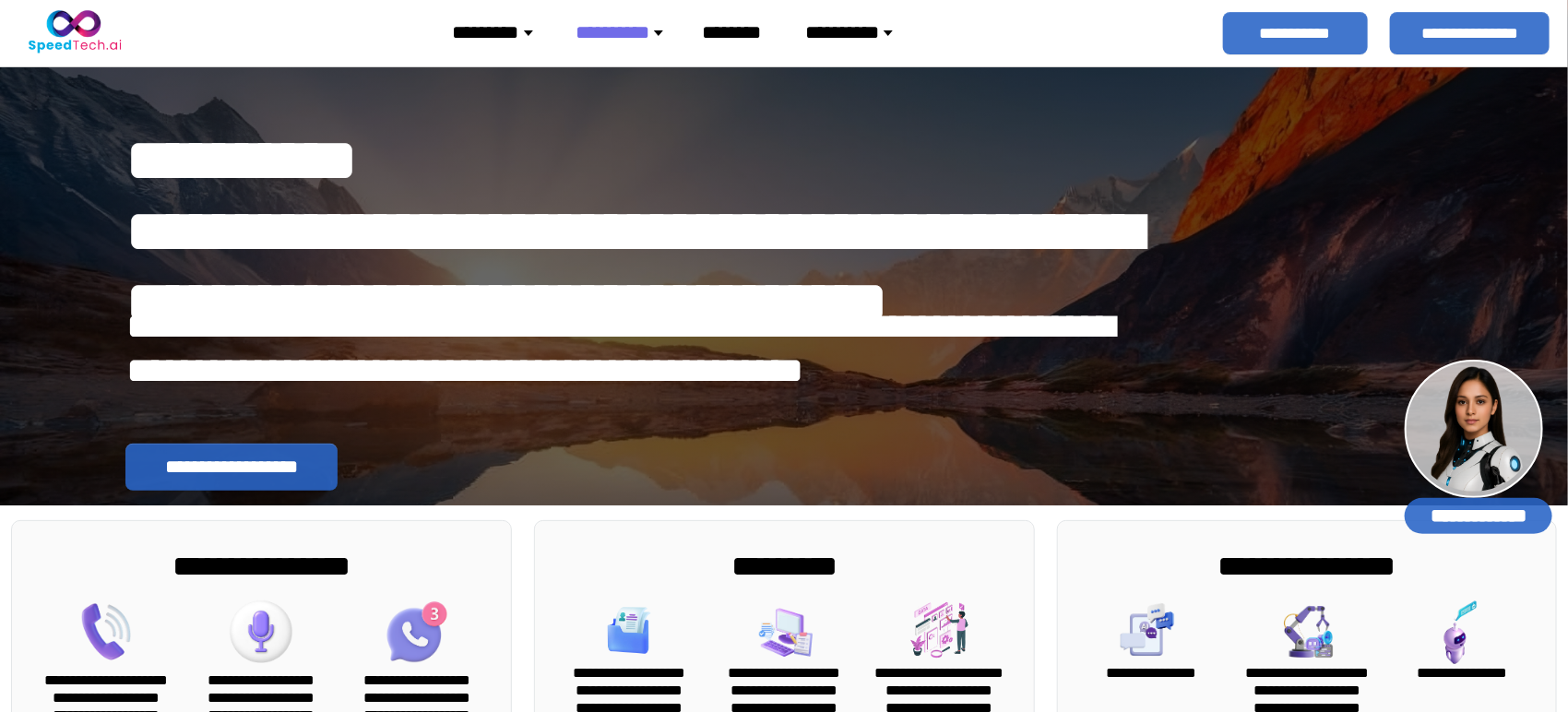 click on "*********" at bounding box center [500, 32] 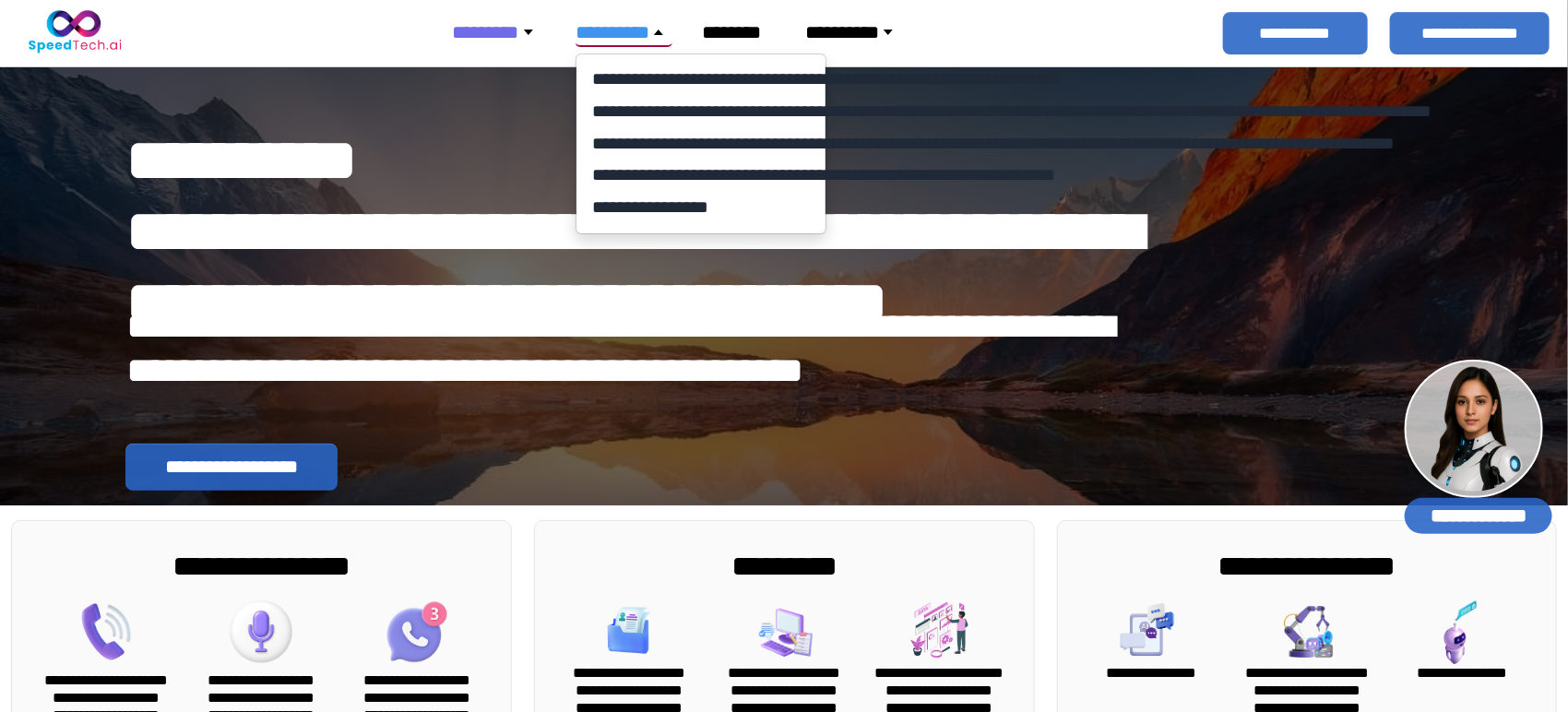 click on "********" at bounding box center [500, 32] 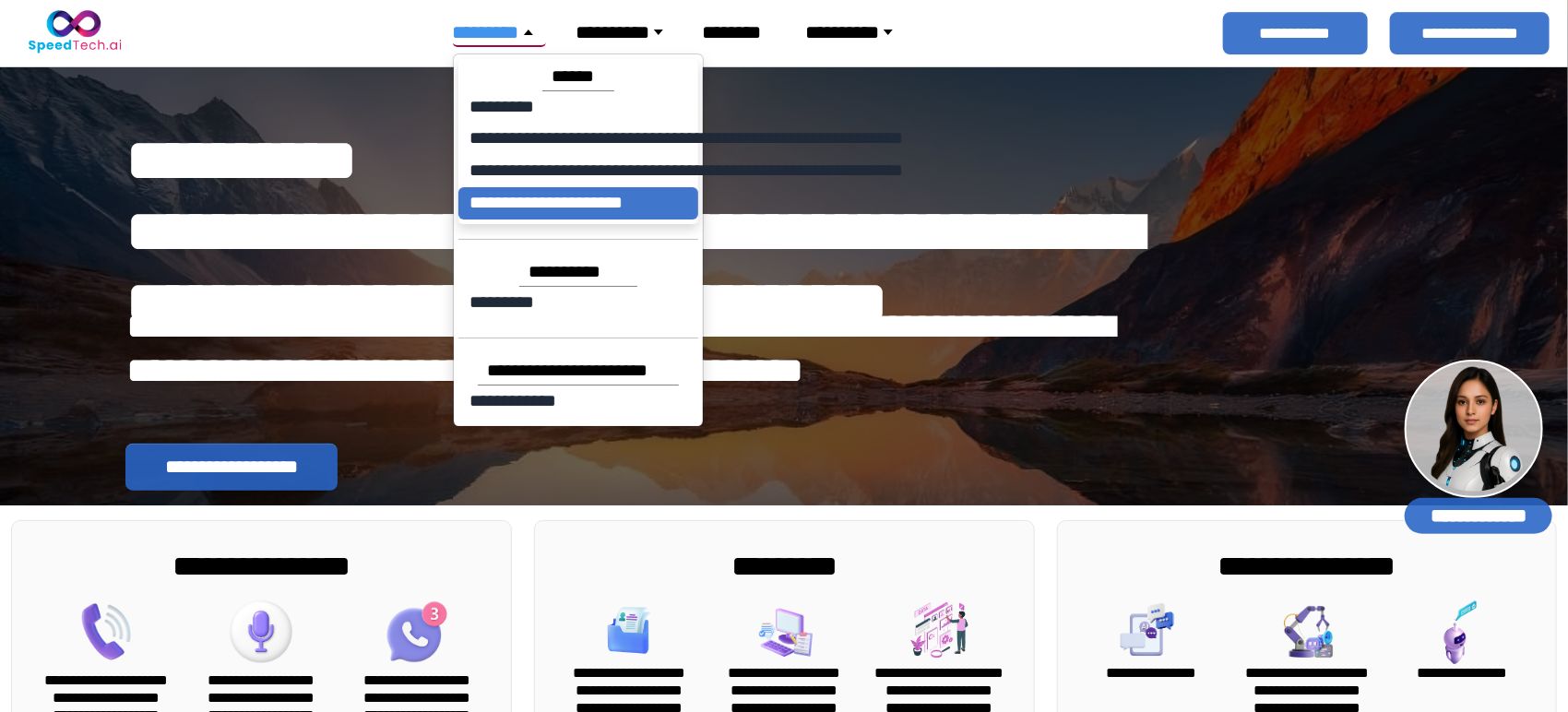 click on "**********" at bounding box center [578, 203] 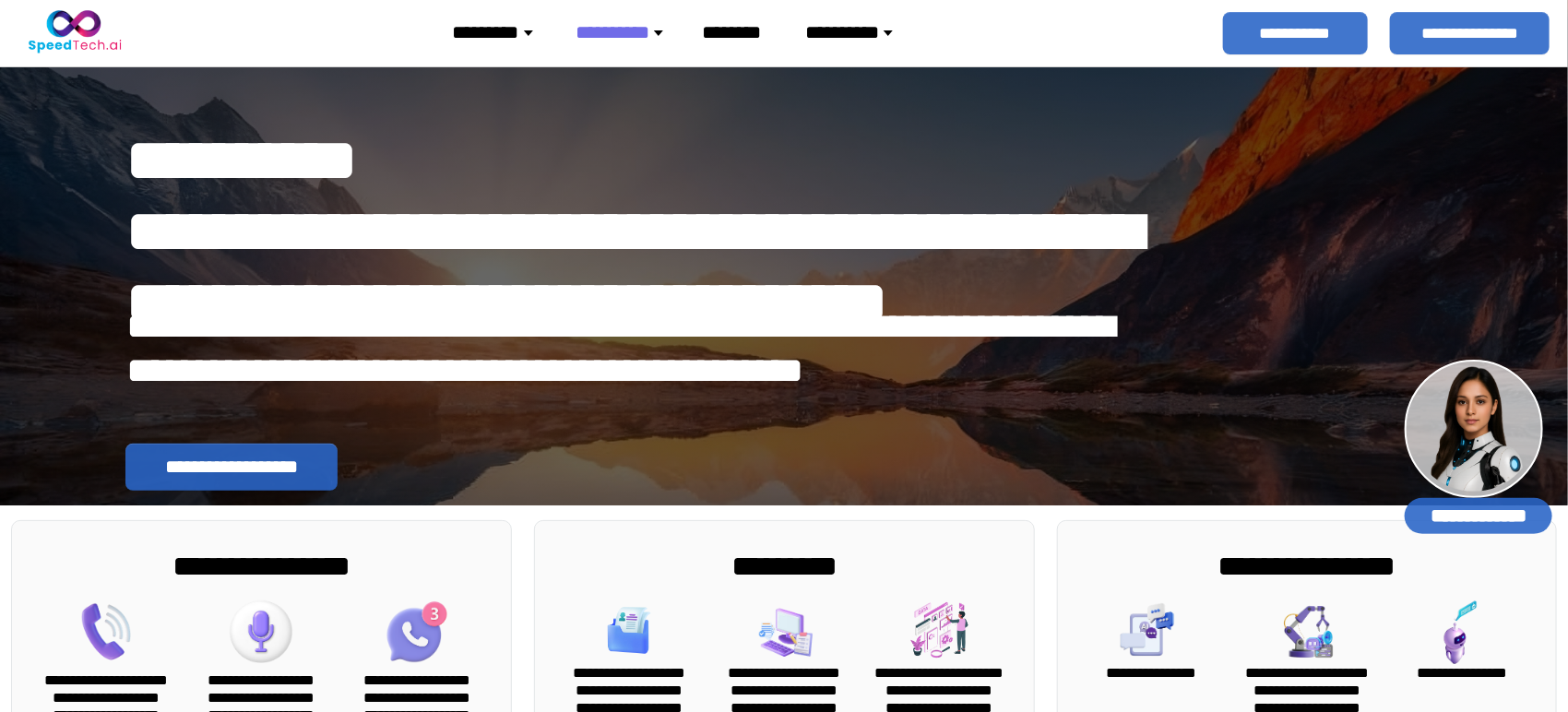 click on "*********" at bounding box center [500, 32] 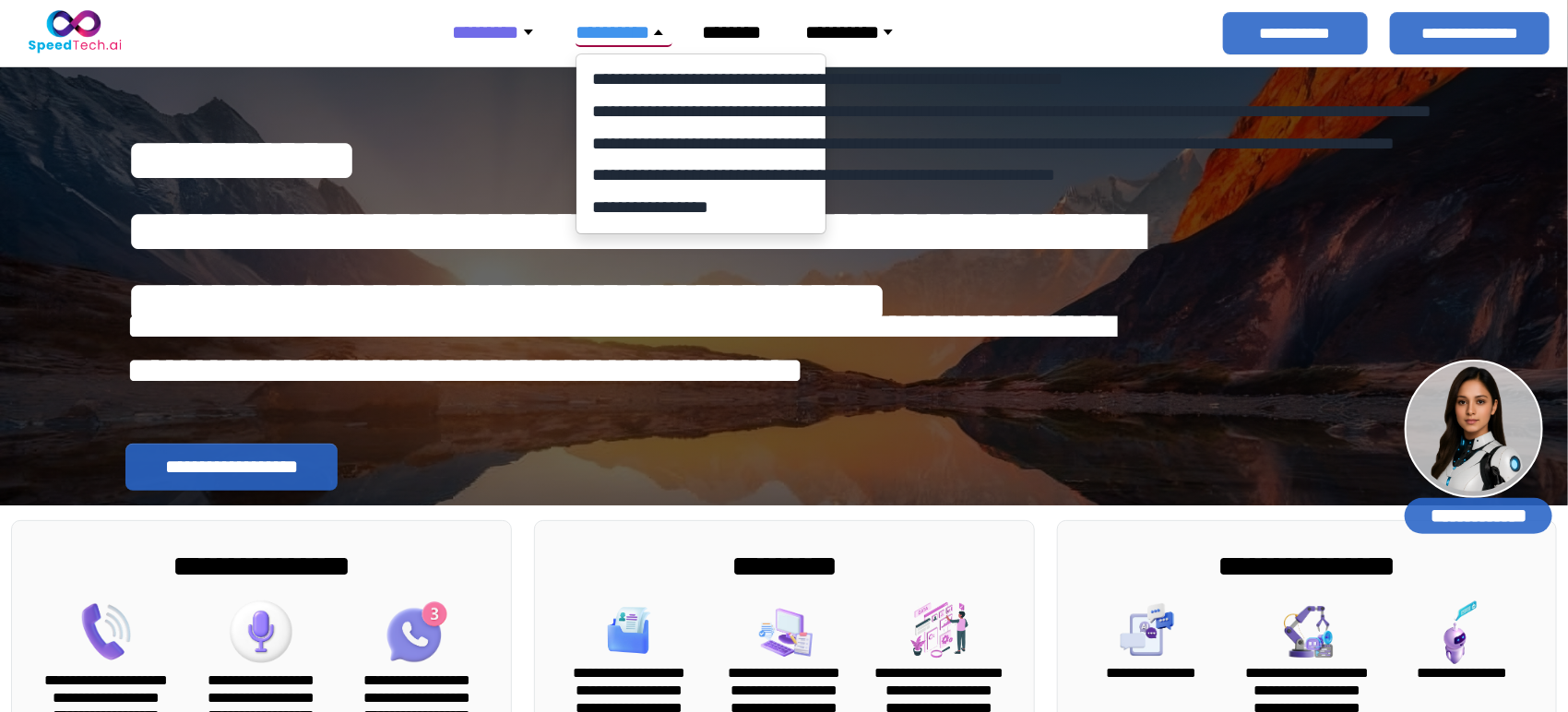 click on "********" at bounding box center (500, 32) 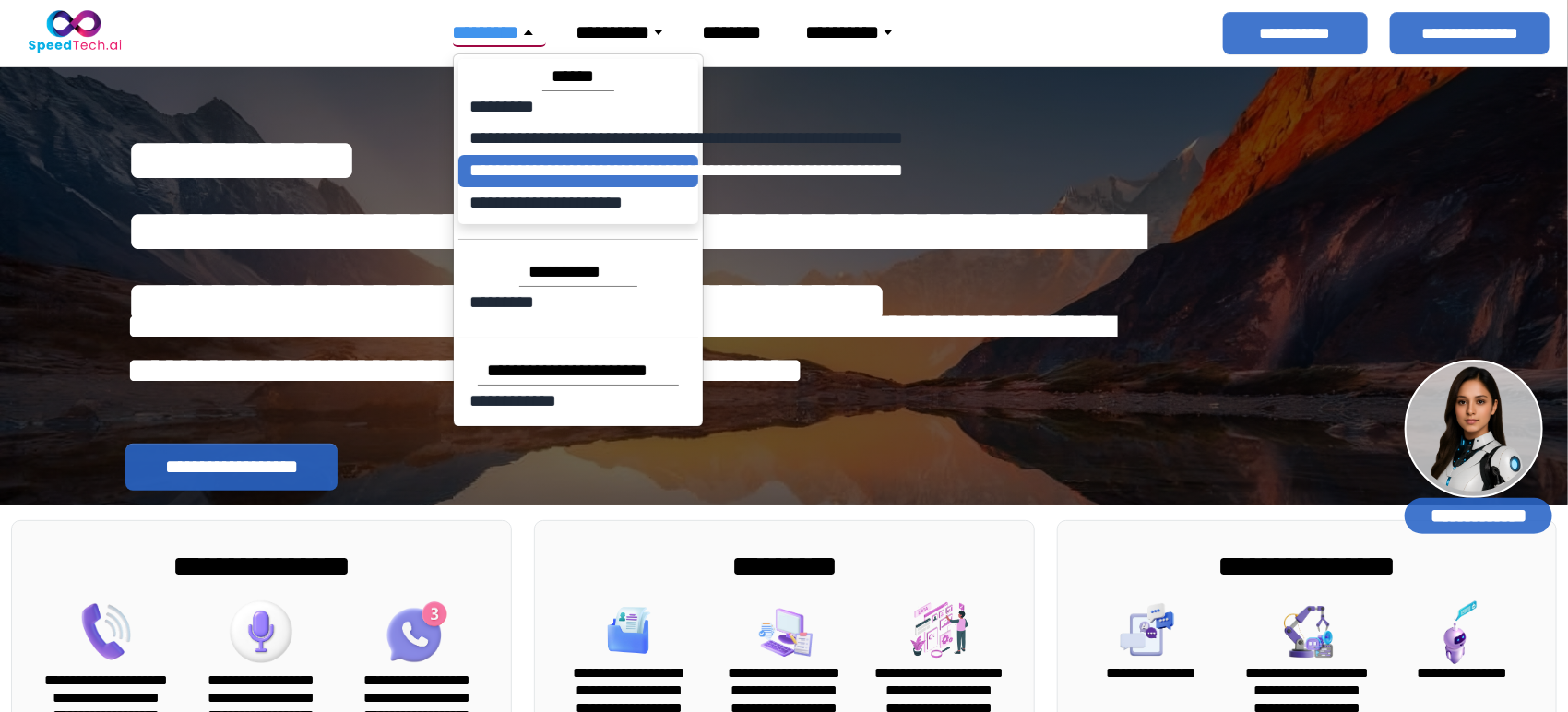click on "**********" at bounding box center [578, 171] 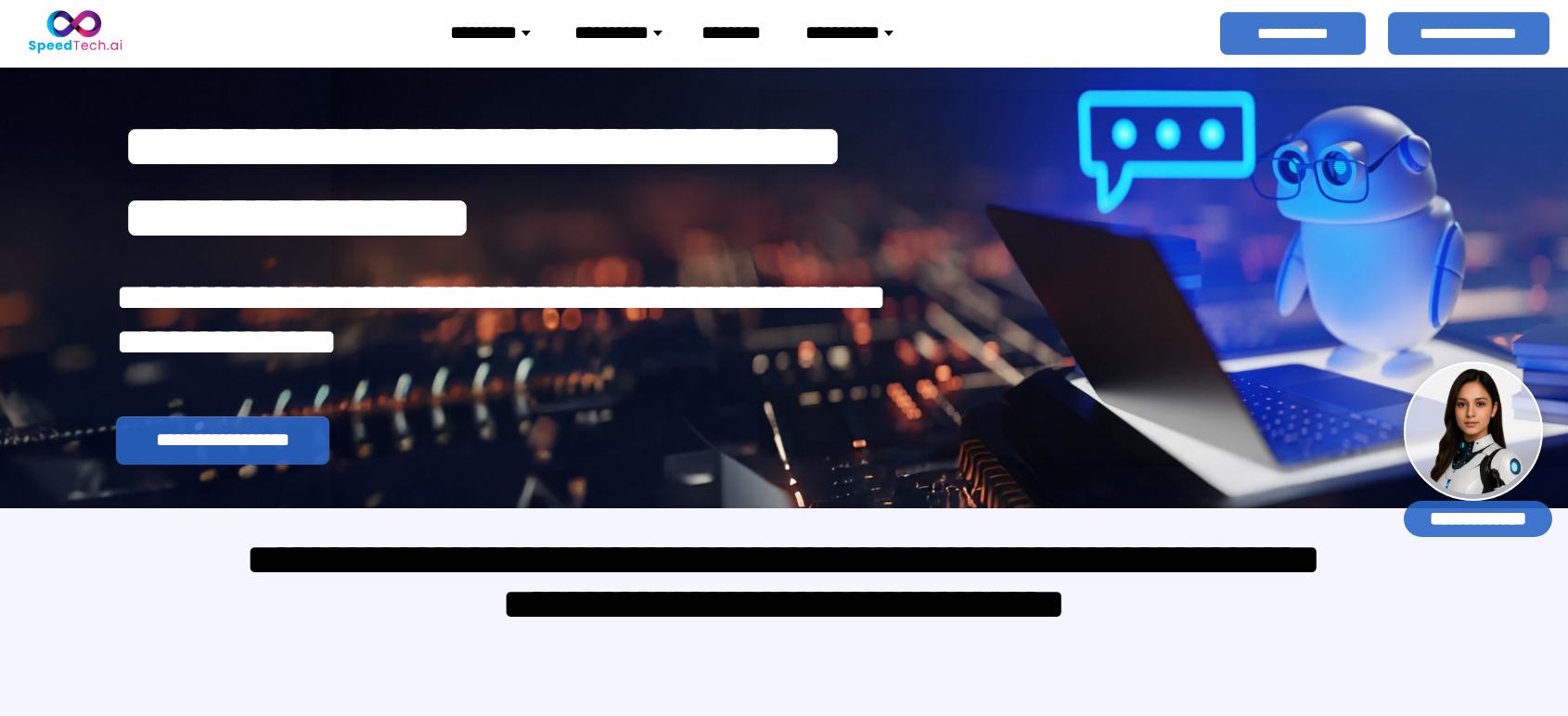scroll, scrollTop: 0, scrollLeft: 0, axis: both 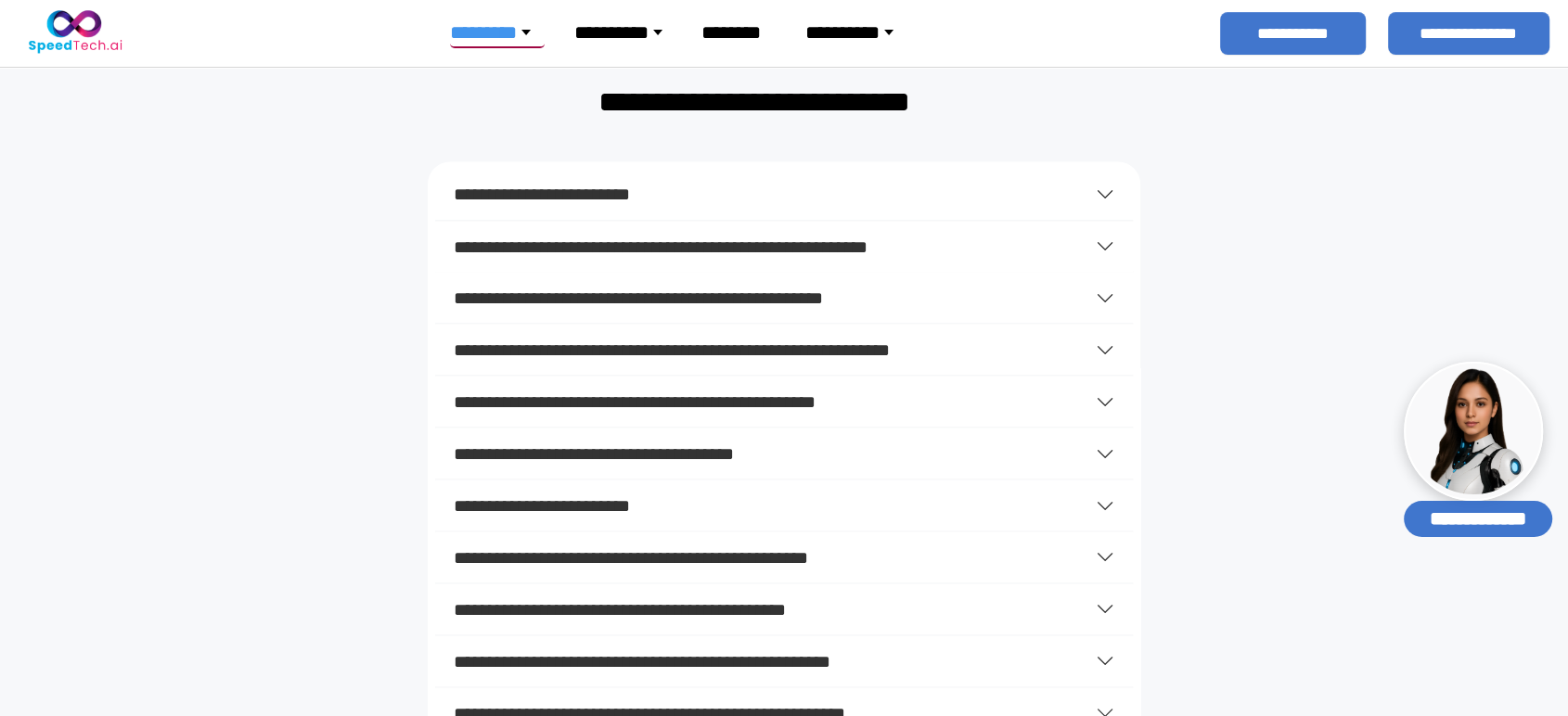 click on "**********" at bounding box center (784, 194) 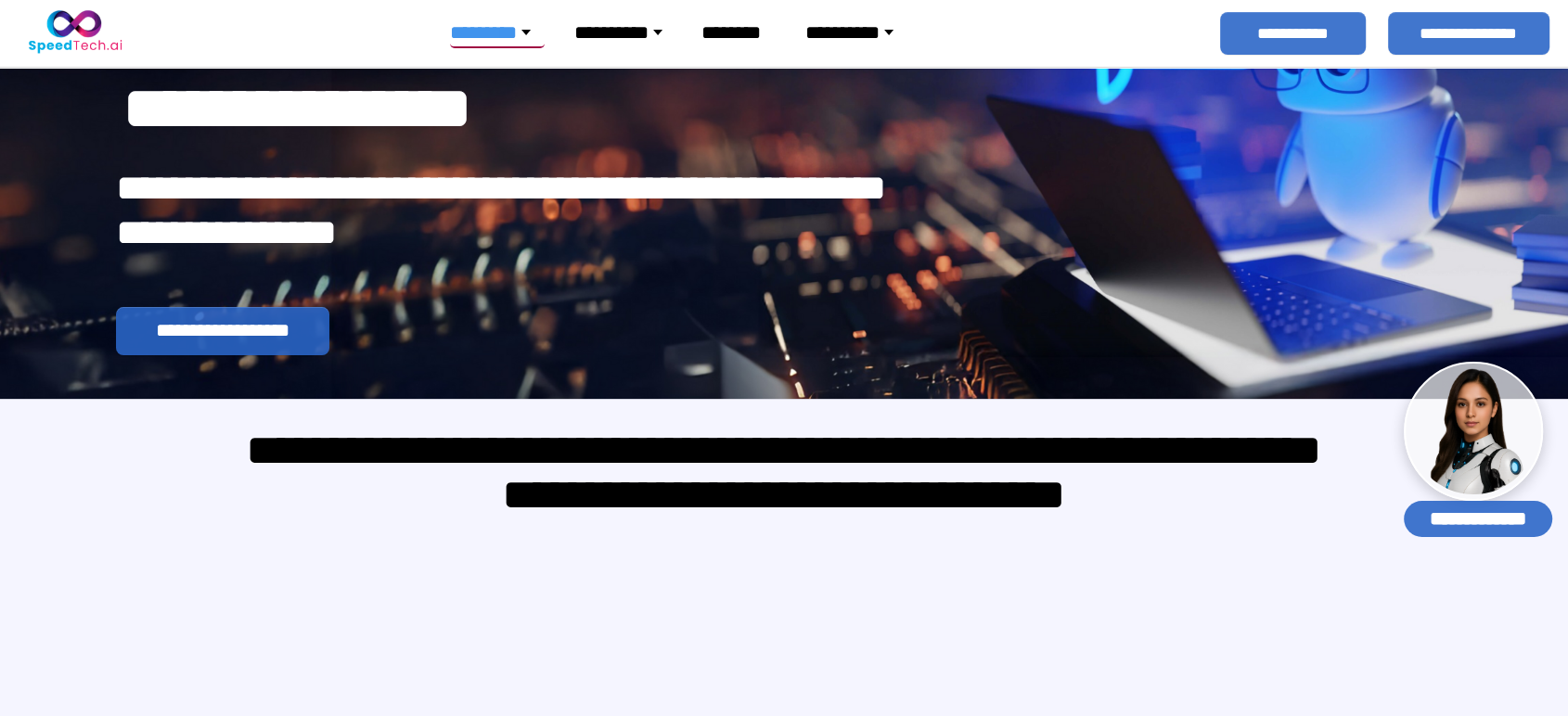 scroll, scrollTop: 0, scrollLeft: 0, axis: both 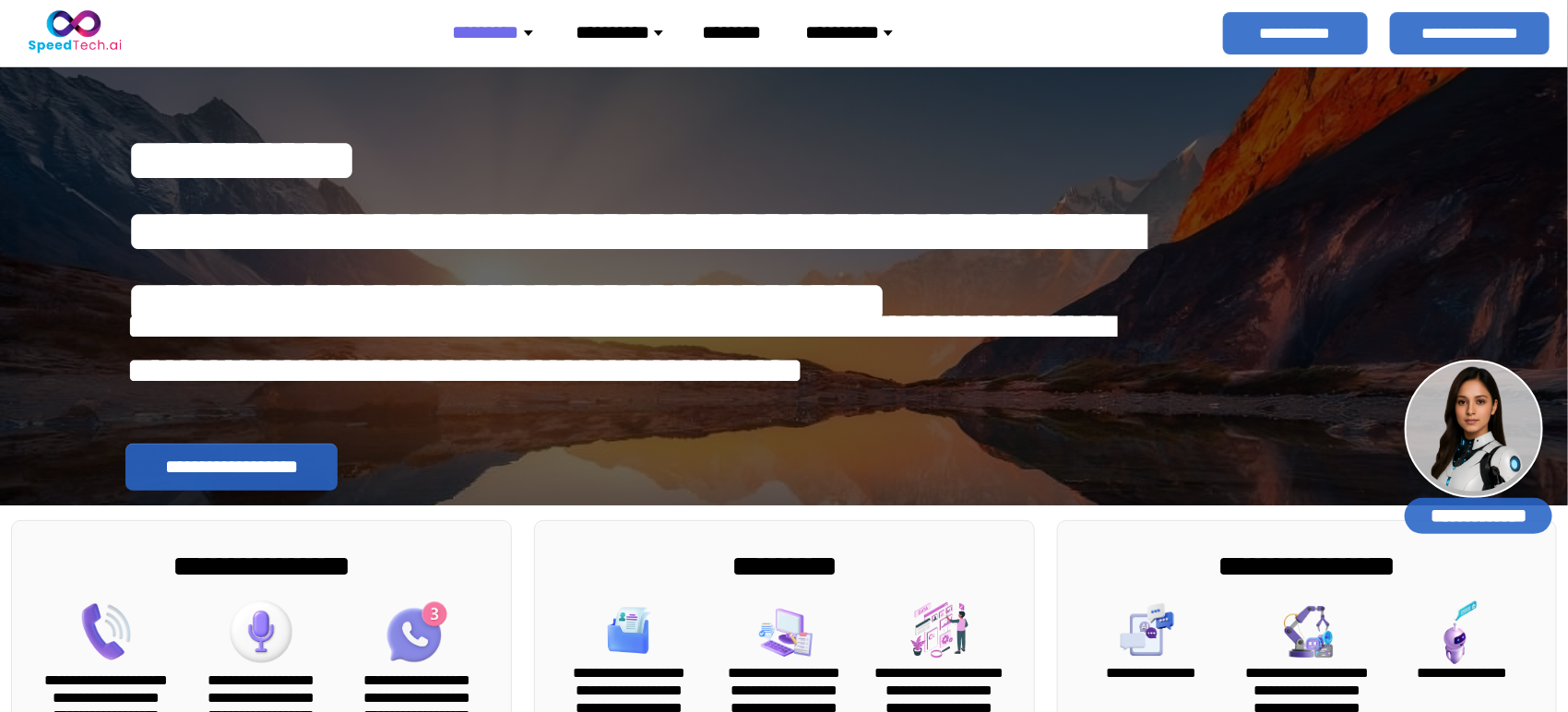click on "********" at bounding box center (500, 32) 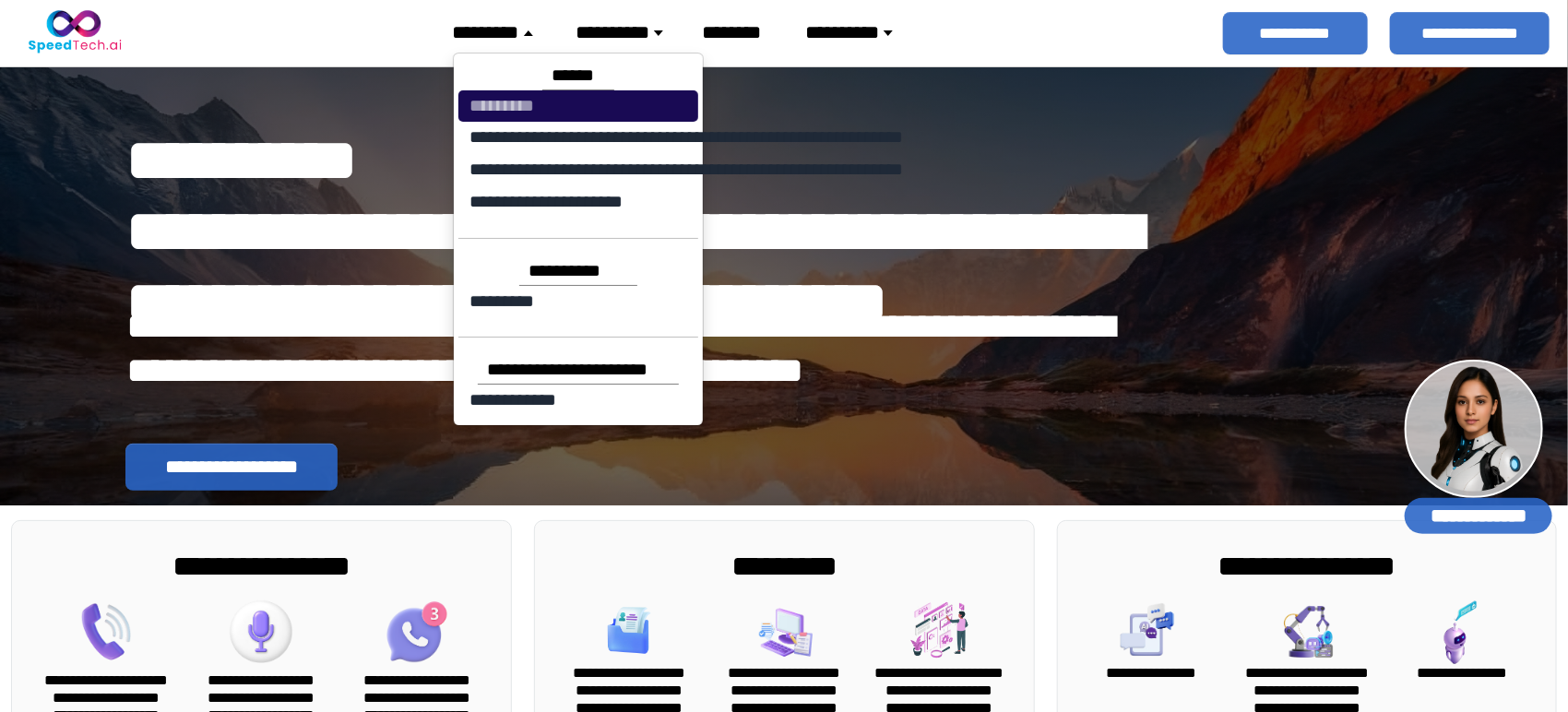 click on "*********" at bounding box center [578, 106] 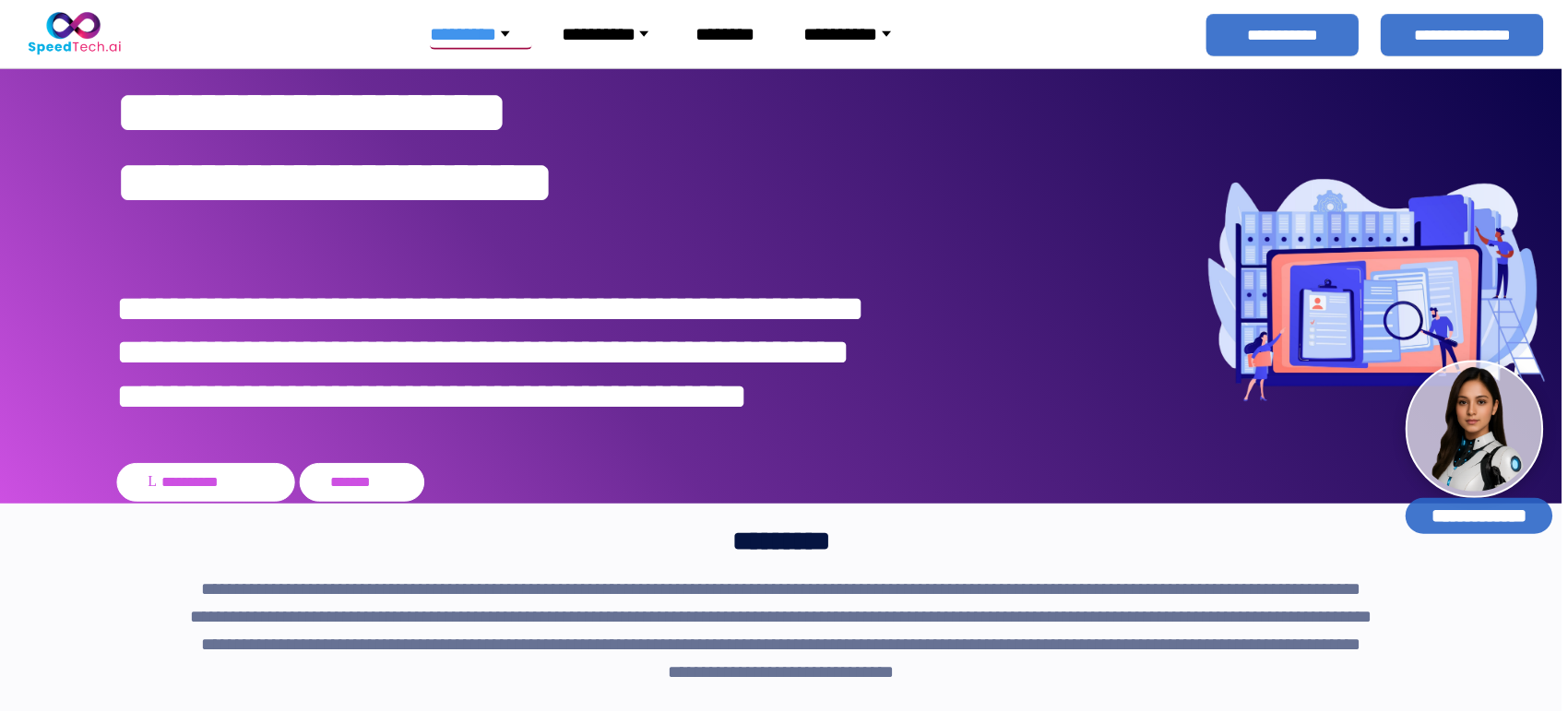 scroll, scrollTop: 0, scrollLeft: 0, axis: both 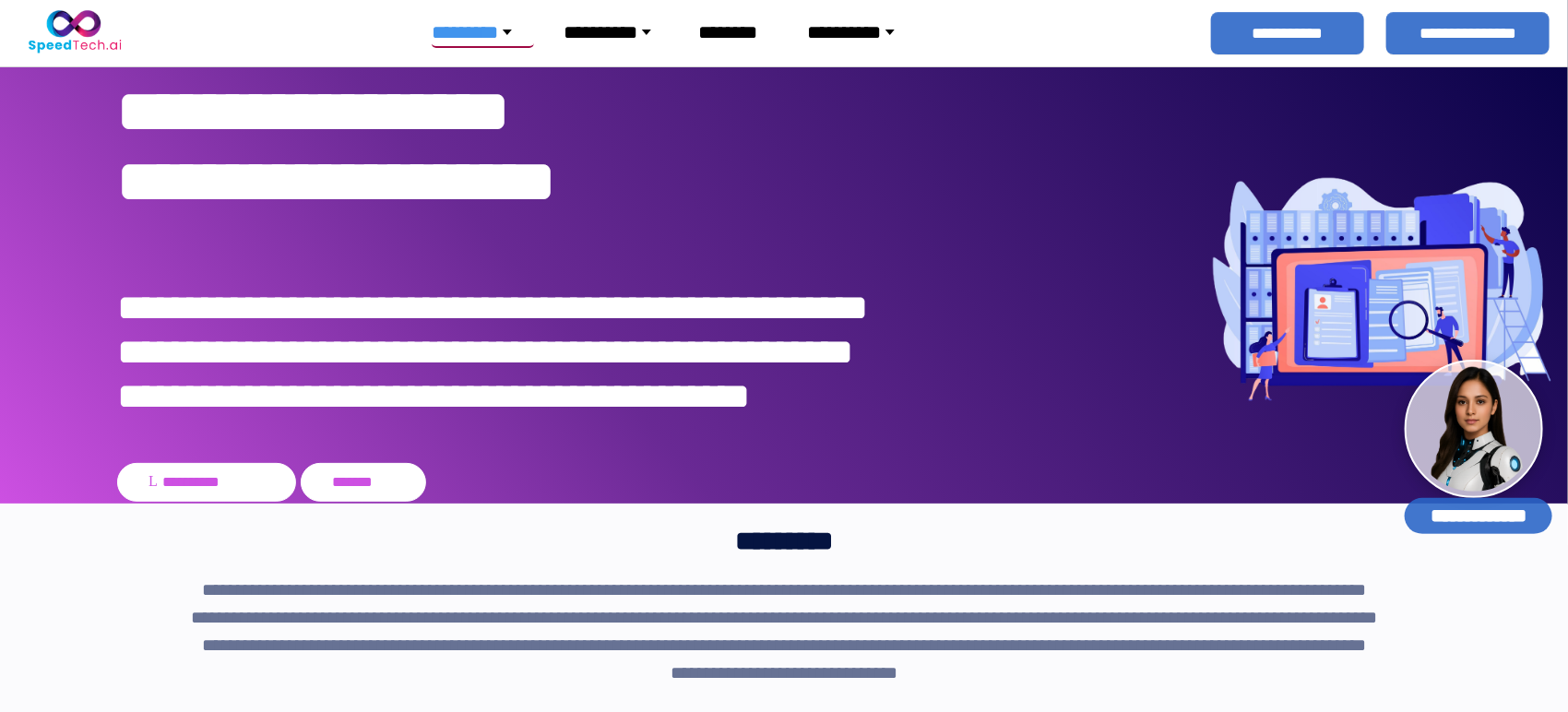 click on "********" at bounding box center [482, 33] 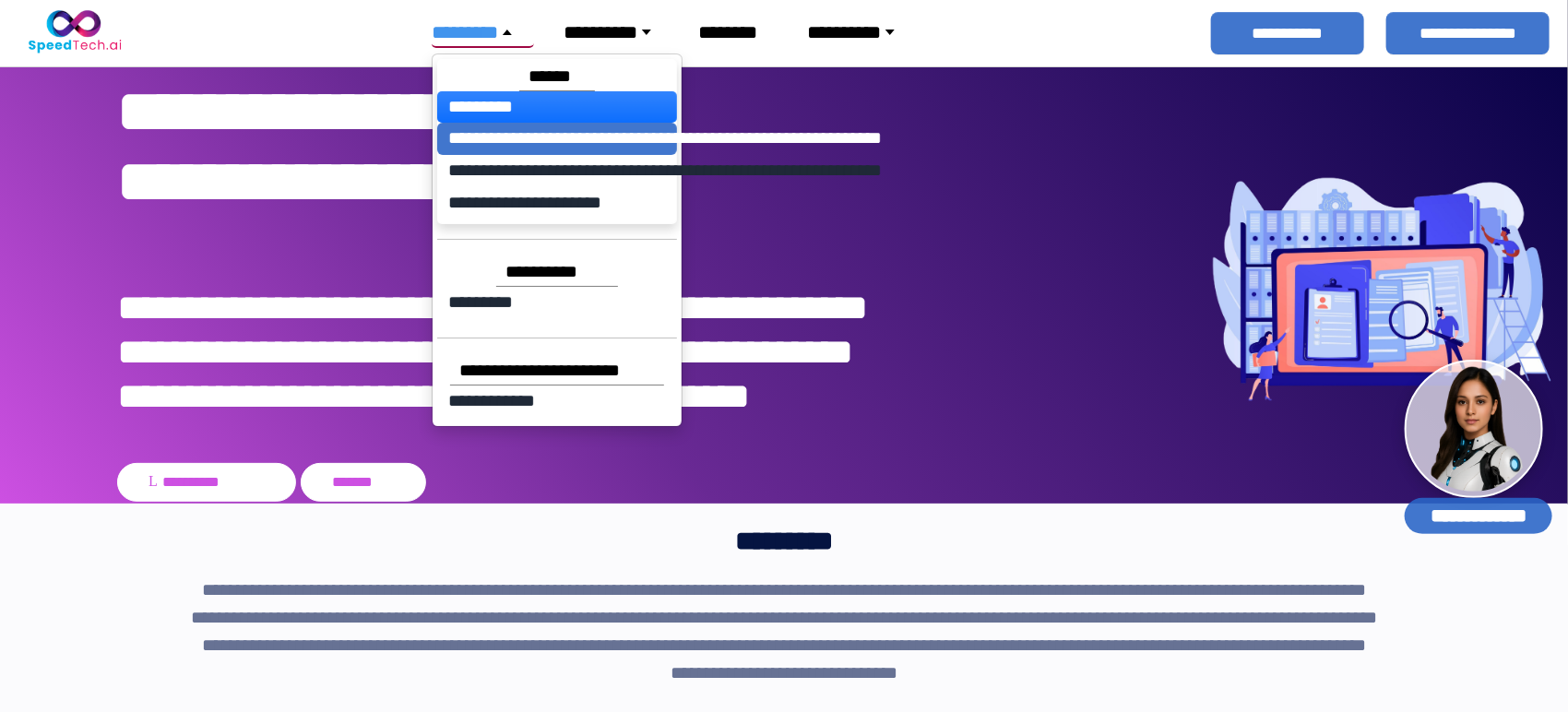 click on "**********" at bounding box center (557, 138) 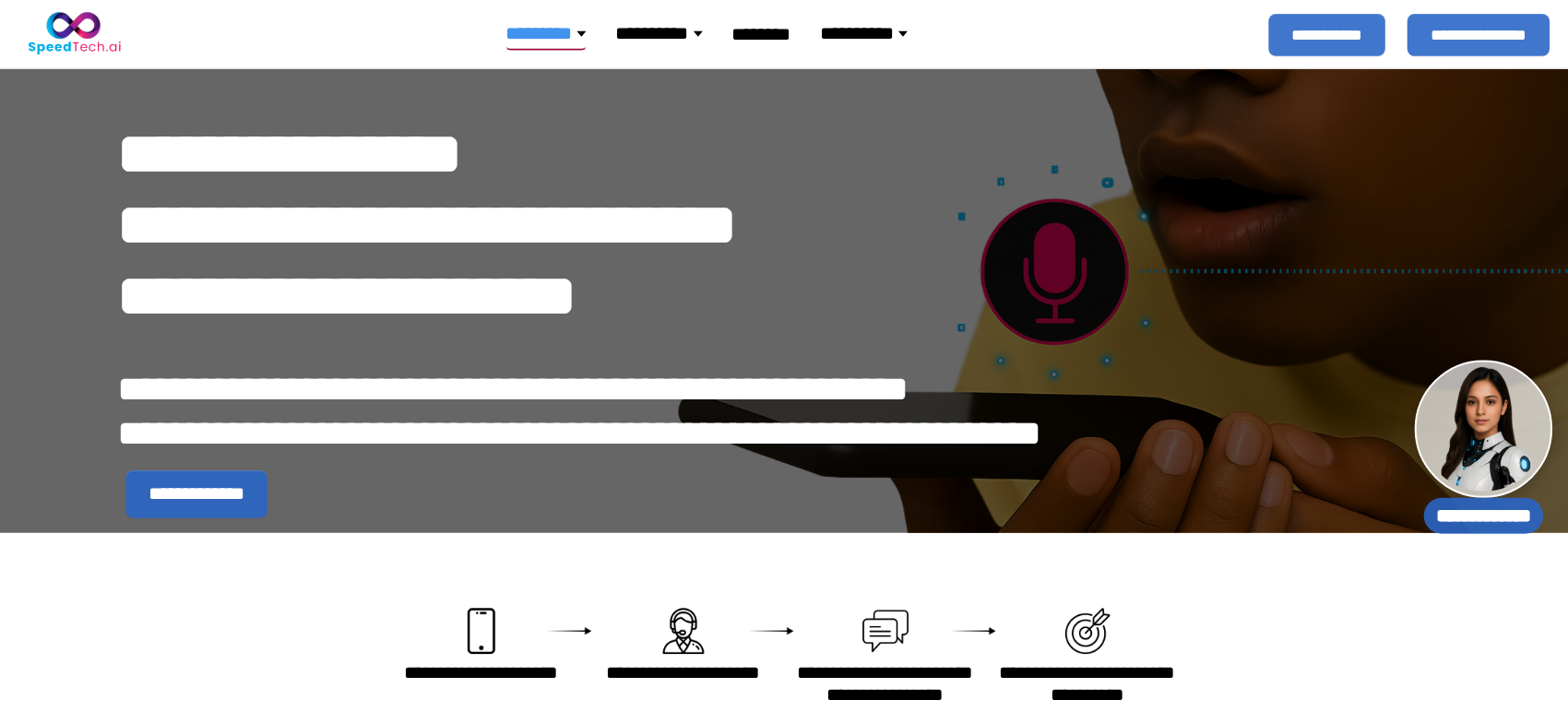 scroll, scrollTop: 0, scrollLeft: 0, axis: both 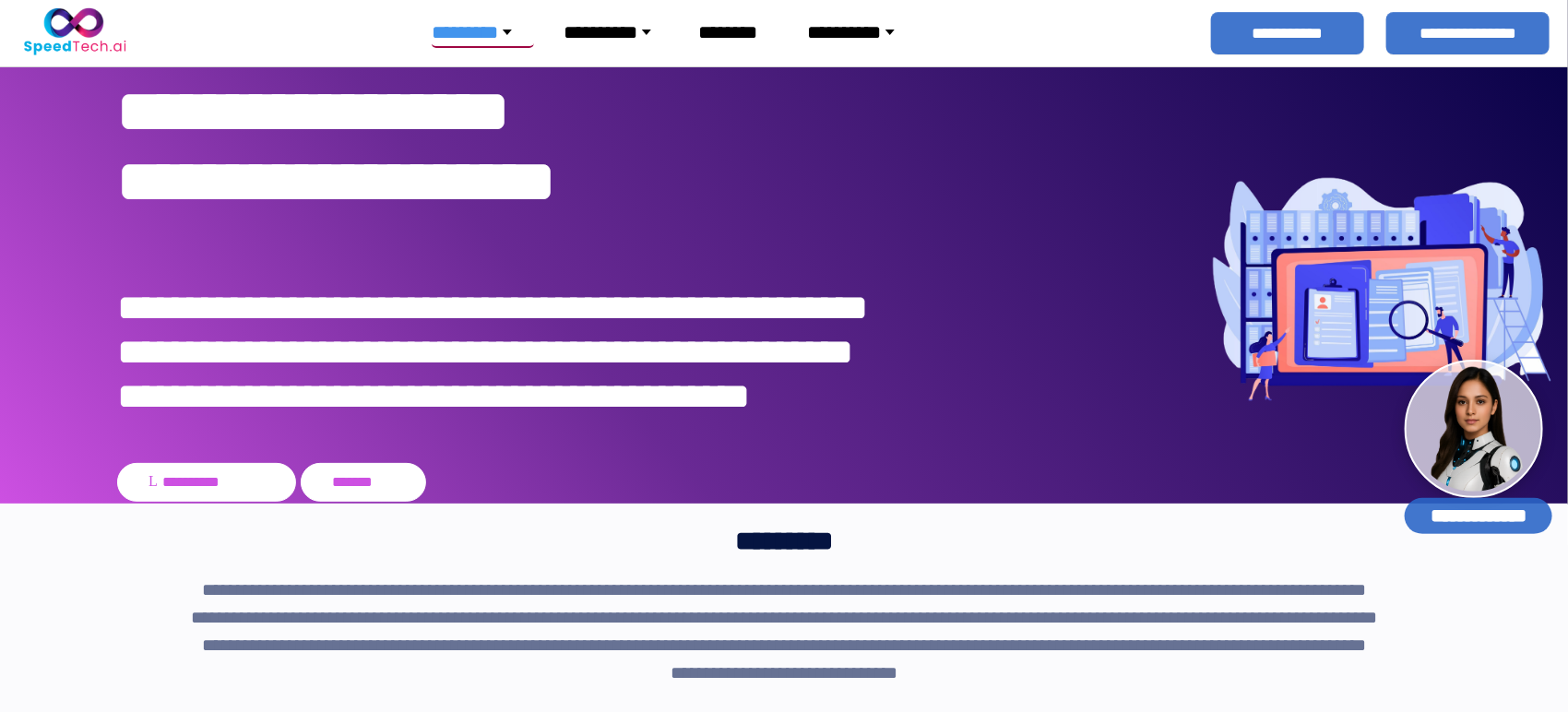 click at bounding box center [74, 33] 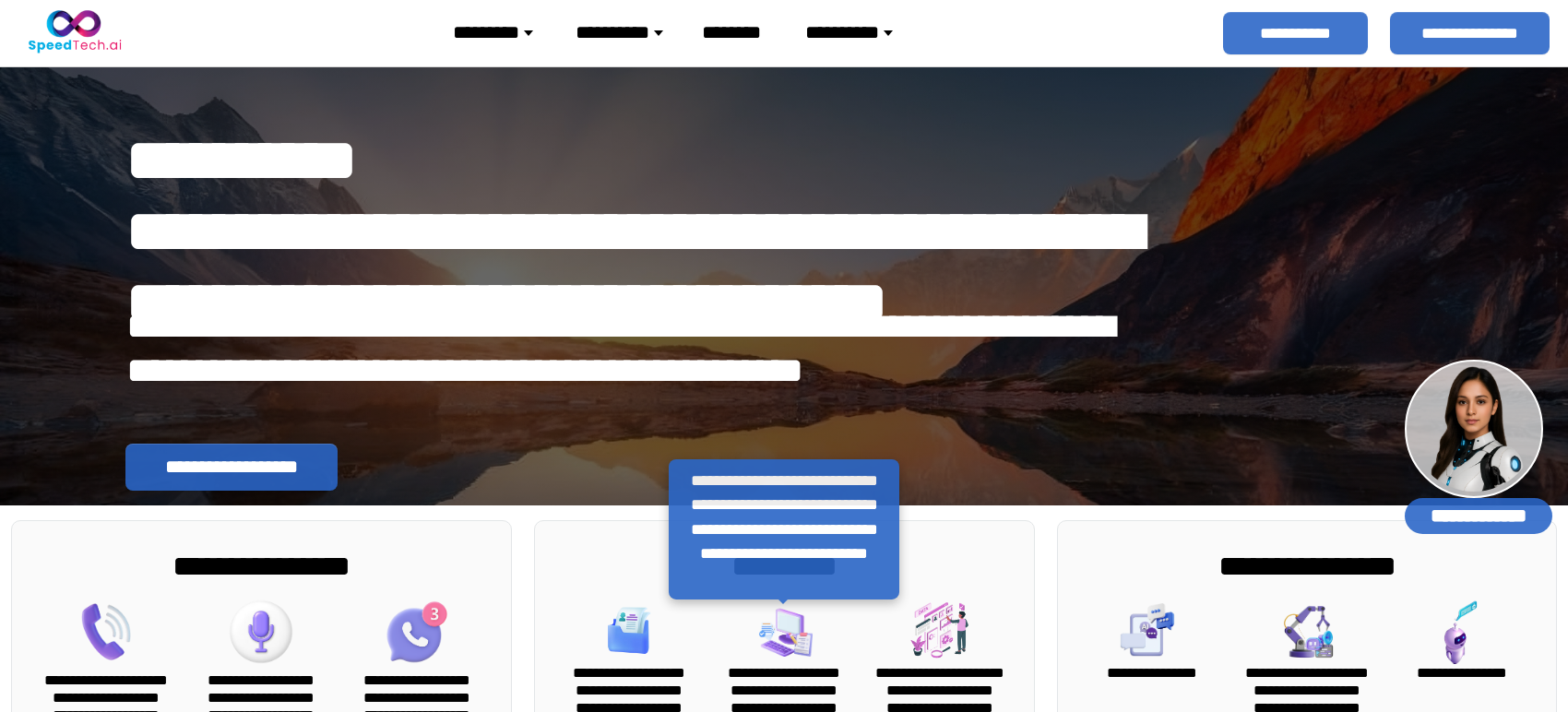 scroll, scrollTop: 0, scrollLeft: 0, axis: both 